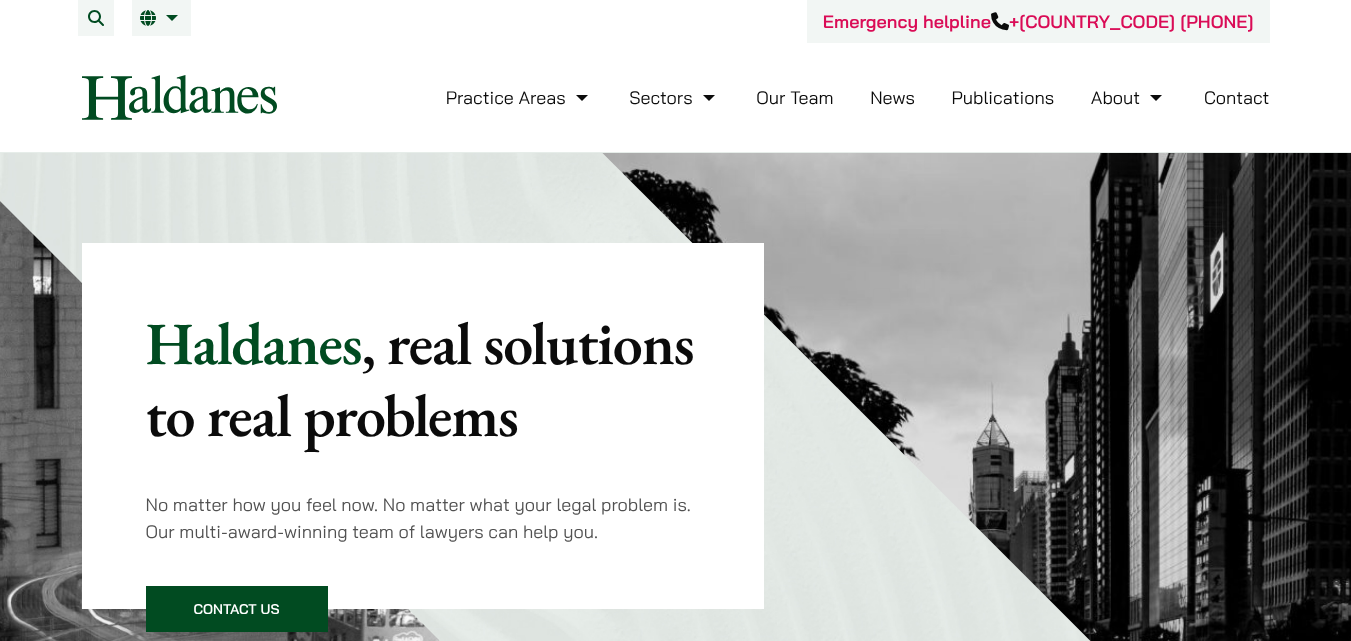 scroll, scrollTop: 0, scrollLeft: 0, axis: both 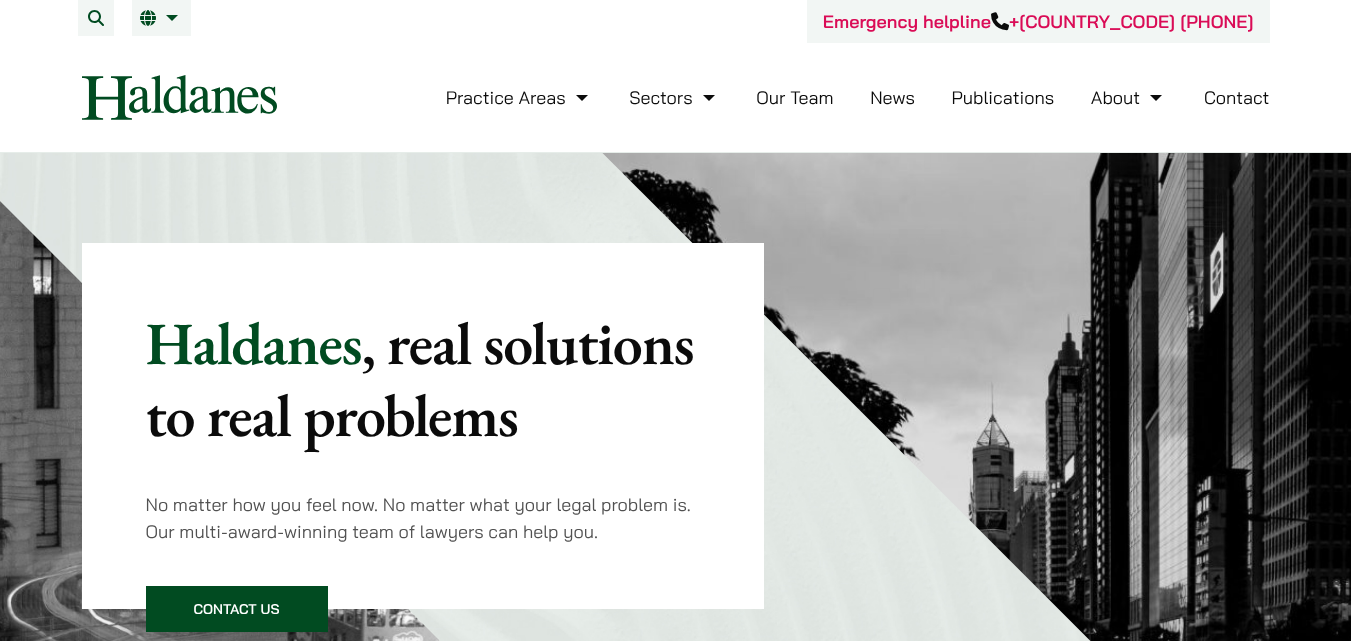 click on "Our Team" at bounding box center [794, 97] 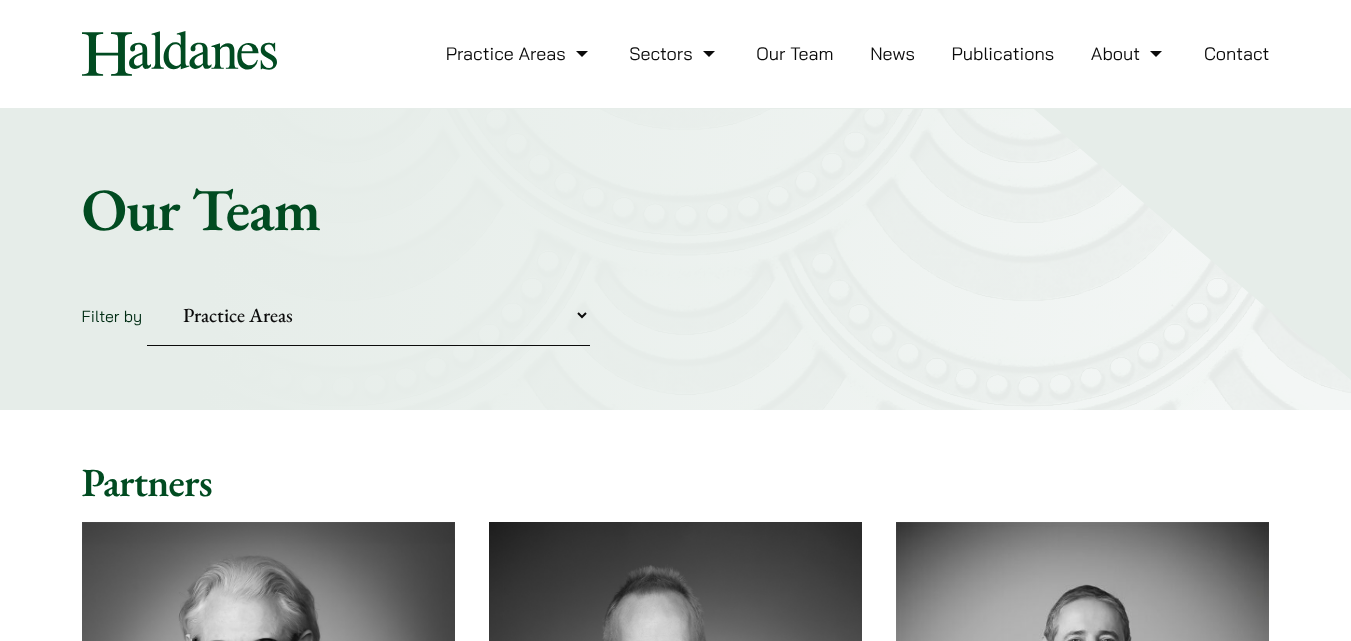 scroll, scrollTop: 0, scrollLeft: 0, axis: both 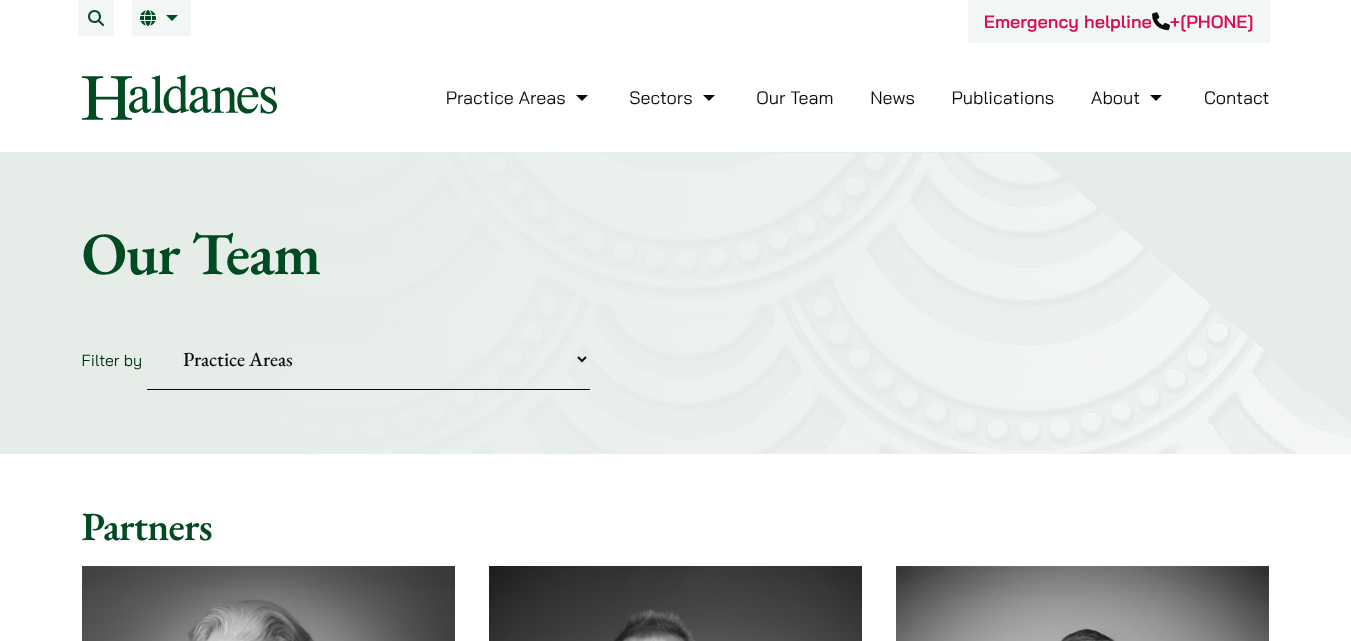 click on "Practice Areas
Antitrust and Competition
Civil Litigation & Dispute Resolution
Corporate & Commercial Law
Criminal Defence
Fraud and Asset Tracing
Intellectual Property
Matrimonial & Family Law
Media, Entertainment & Sports Law
Private Client
Property & Conveyancing
Securities, Regulatory & Disciplinary Matters
Wills and Probate" at bounding box center (368, 359) 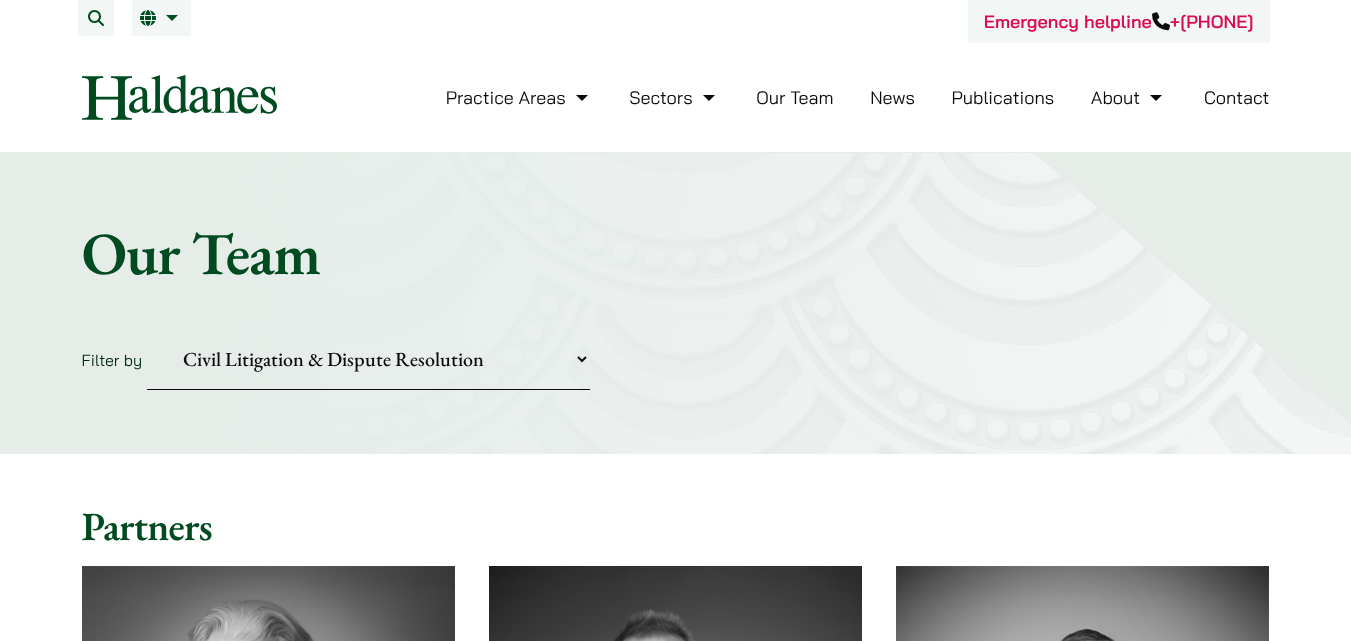 click on "Practice Areas
Antitrust and Competition
Civil Litigation & Dispute Resolution
Corporate & Commercial Law
Criminal Defence
Fraud and Asset Tracing
Intellectual Property
Matrimonial & Family Law
Media, Entertainment & Sports Law
Private Client
Property & Conveyancing
Securities, Regulatory & Disciplinary Matters
Wills and Probate" at bounding box center [368, 359] 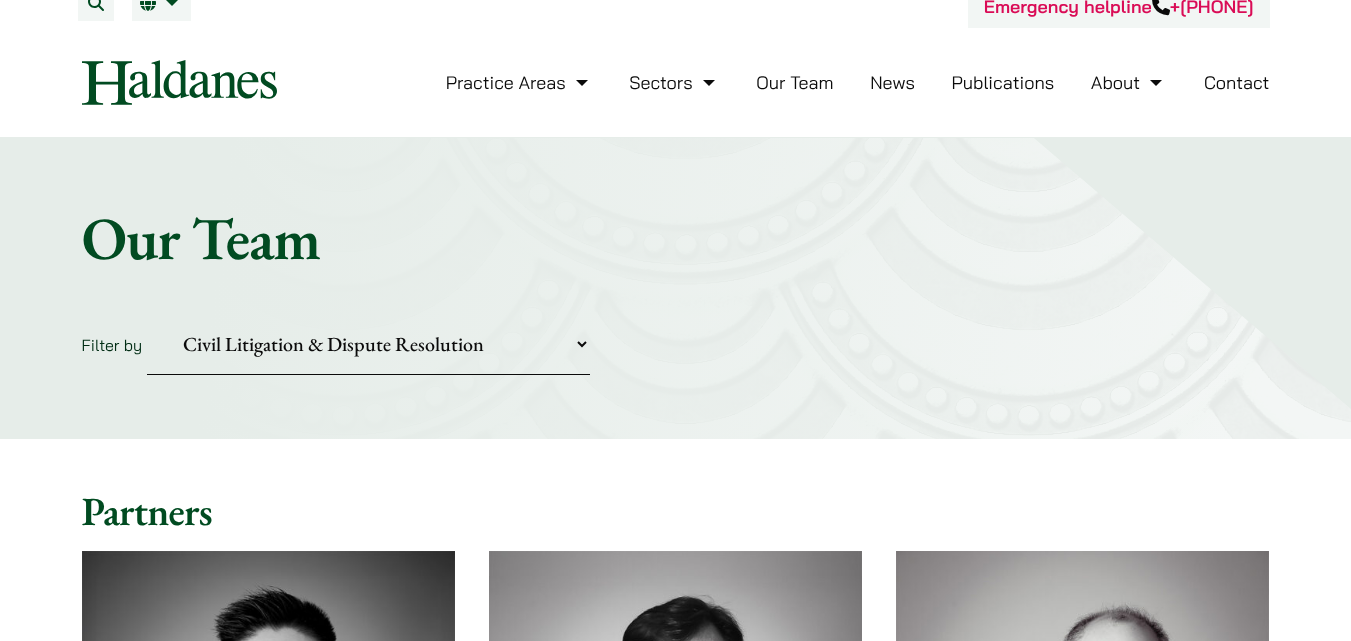 scroll, scrollTop: 0, scrollLeft: 0, axis: both 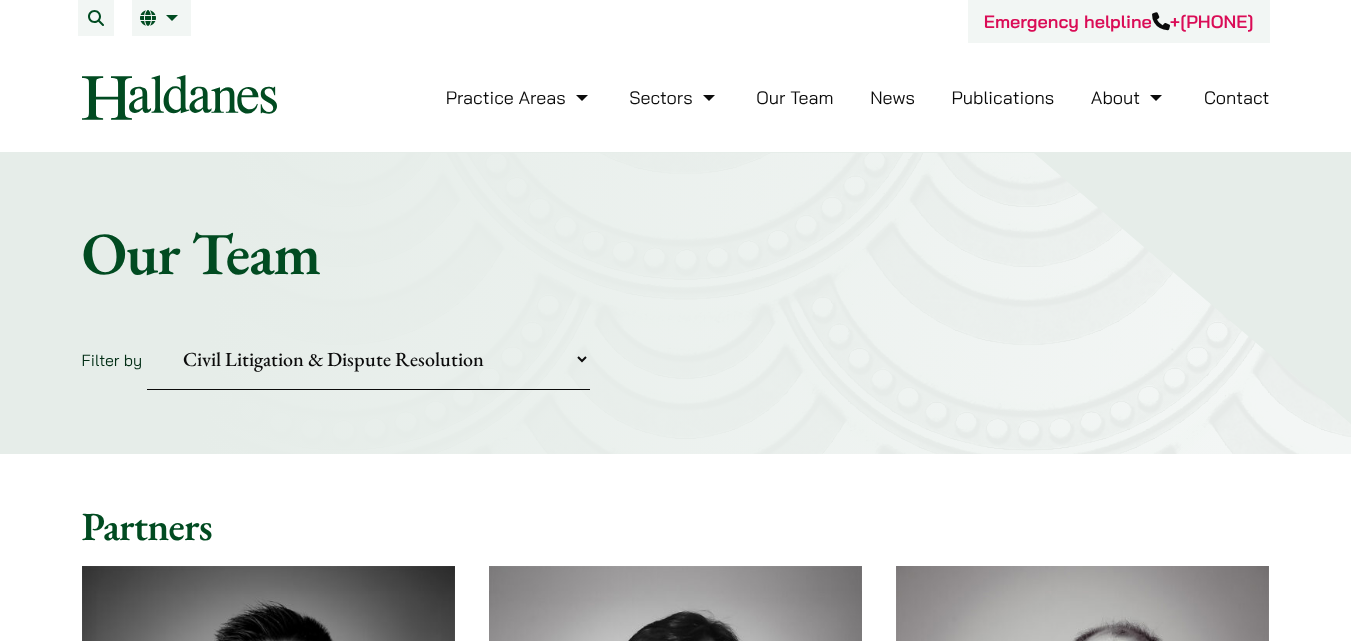 click on "Practice Areas
Antitrust and Competition
Civil Litigation & Dispute Resolution
Corporate & Commercial Law
Criminal Defence
Fraud and Asset Tracing
Intellectual Property
Matrimonial & Family Law
Media, Entertainment & Sports Law
Private Client
Property & Conveyancing
Securities, Regulatory & Disciplinary Matters
Wills and Probate" at bounding box center (368, 359) 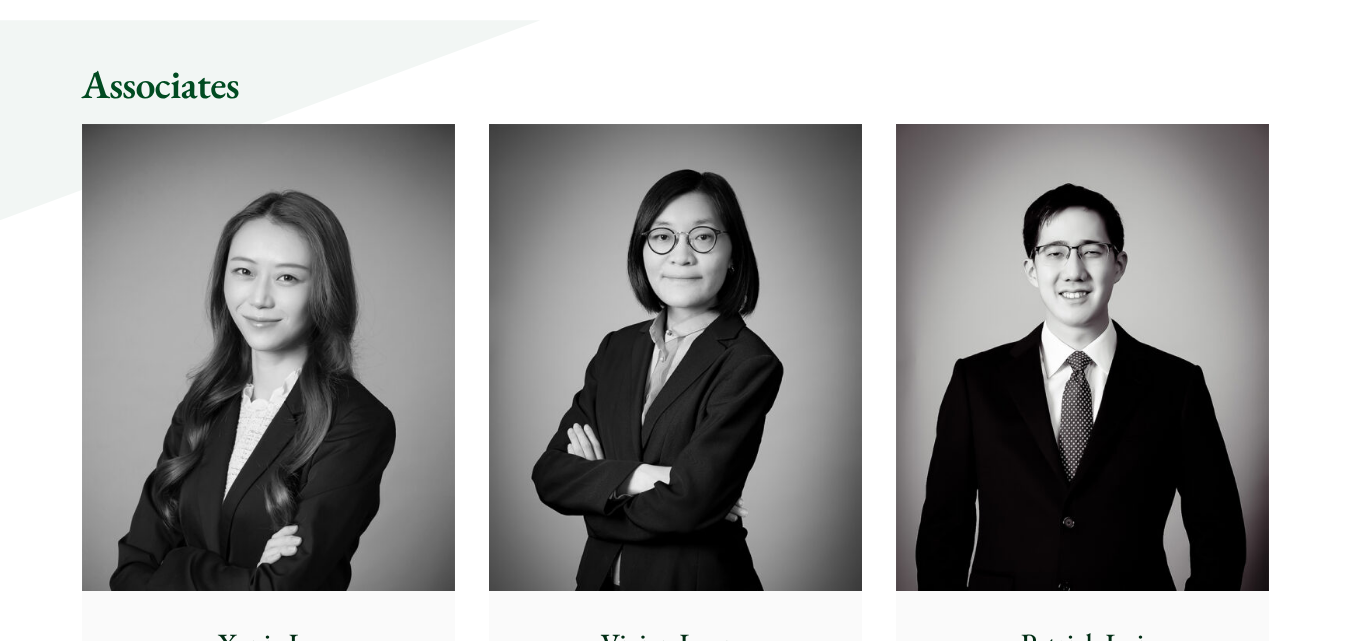 scroll, scrollTop: 1900, scrollLeft: 0, axis: vertical 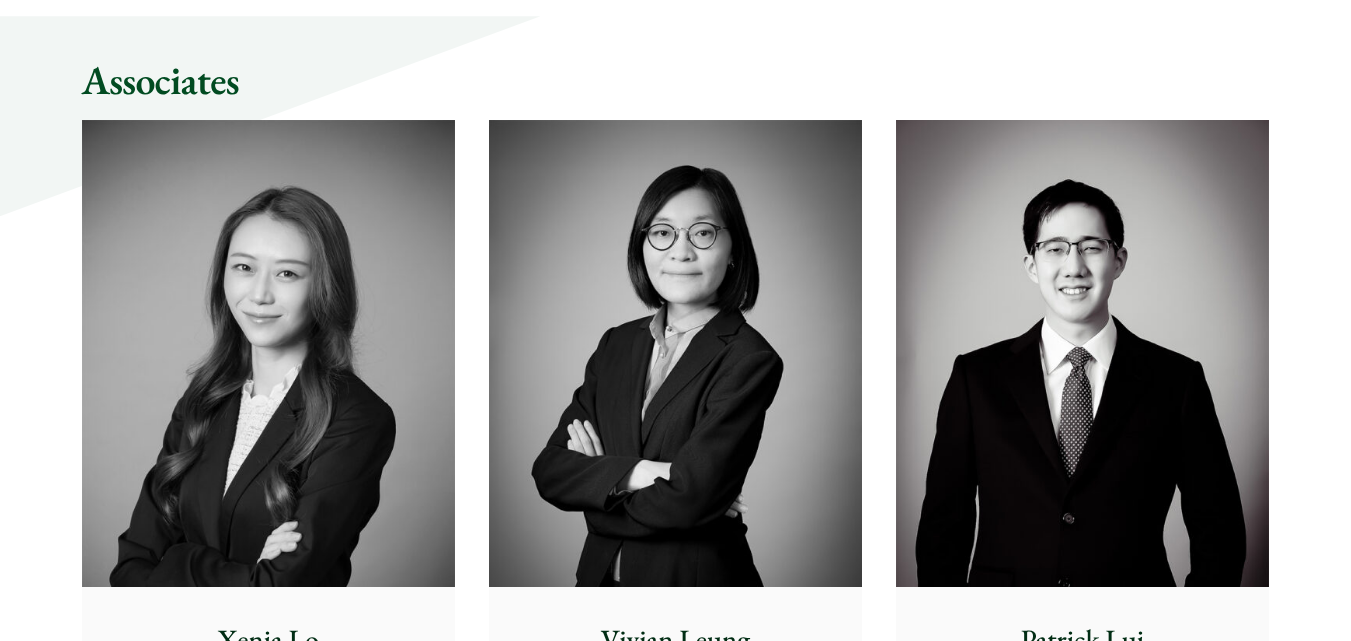 click at bounding box center (675, 353) 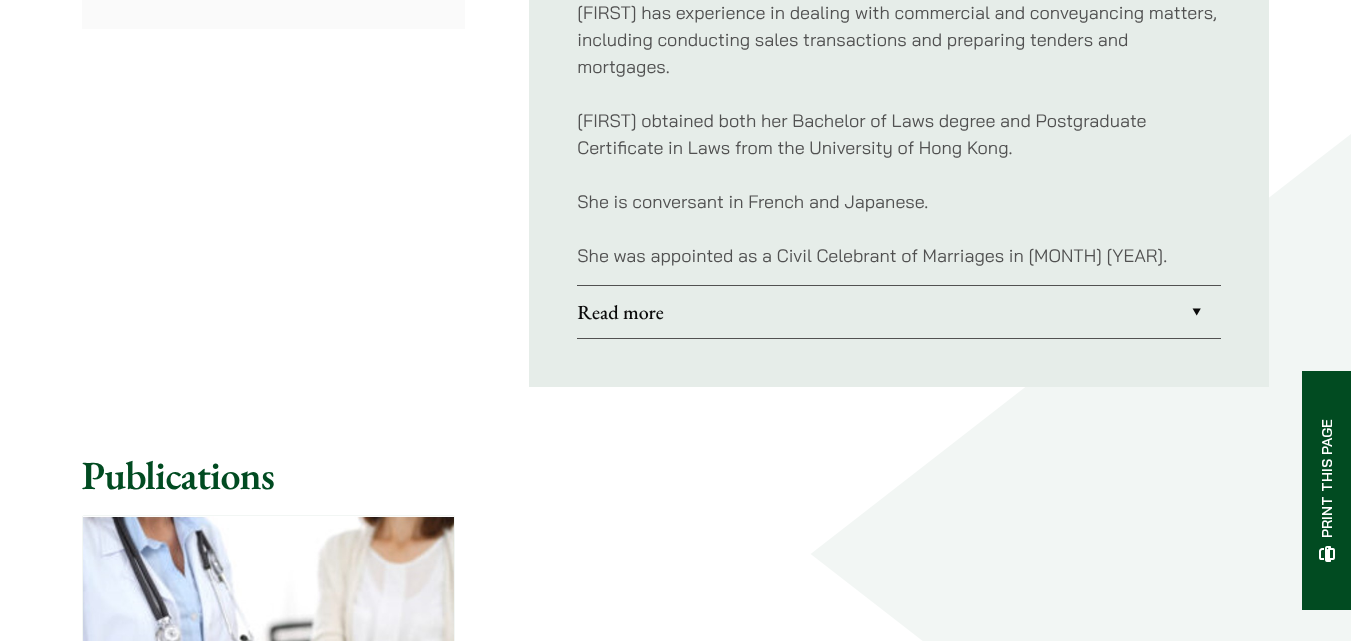 scroll, scrollTop: 1400, scrollLeft: 0, axis: vertical 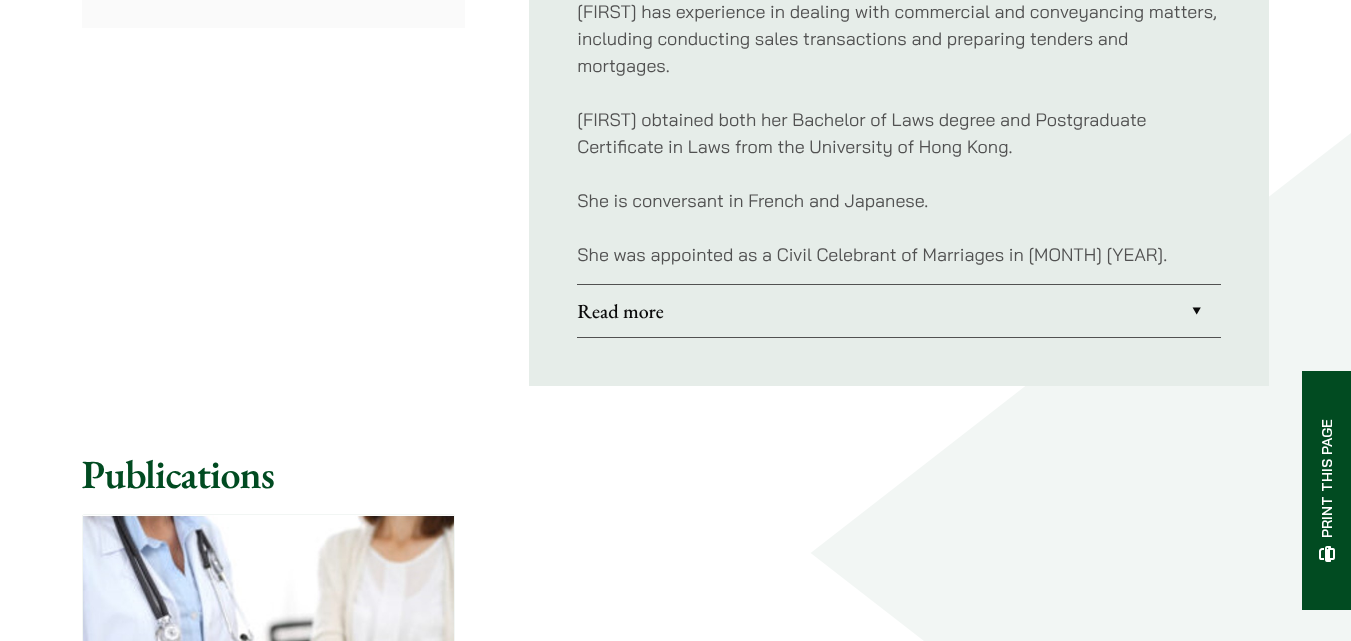 click on "Read more" at bounding box center (899, 311) 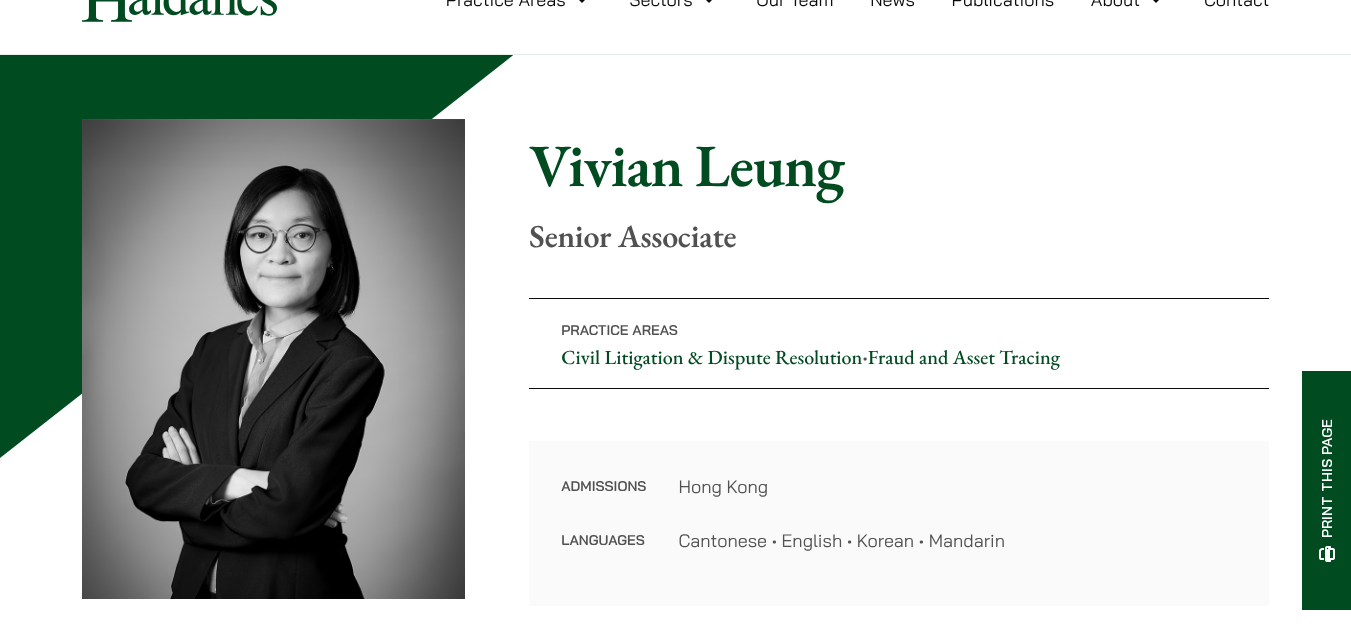 scroll, scrollTop: 0, scrollLeft: 0, axis: both 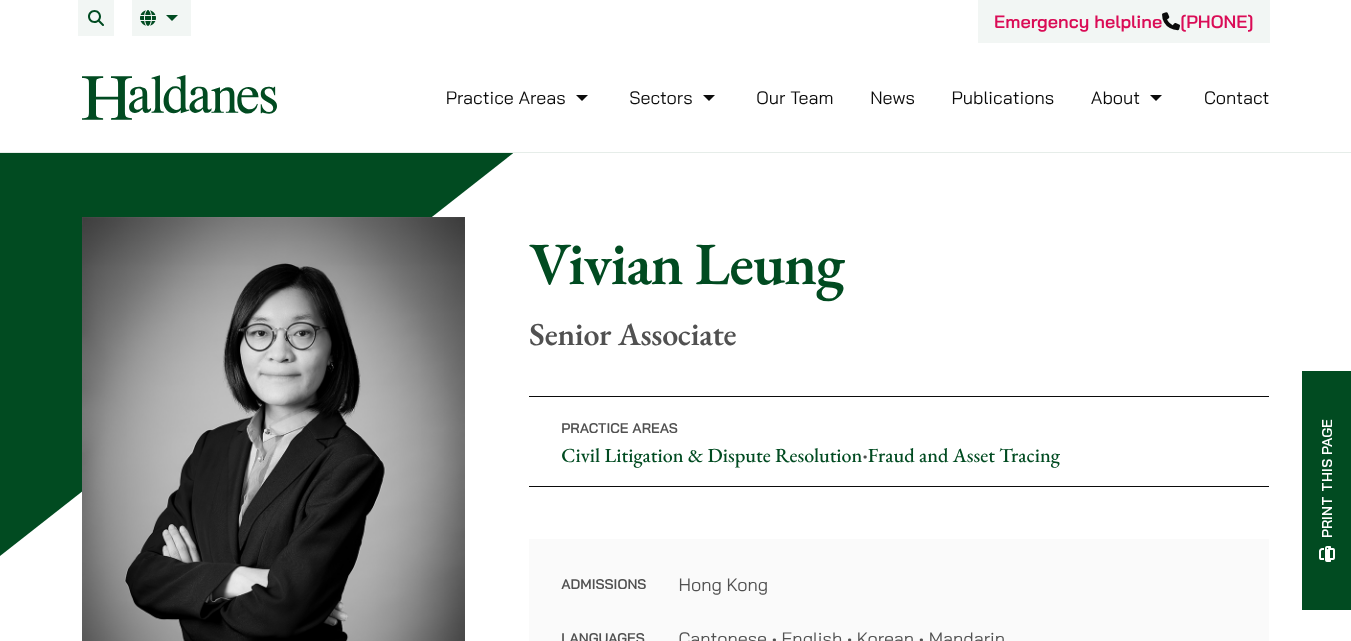 click on "Publications" at bounding box center (1003, 97) 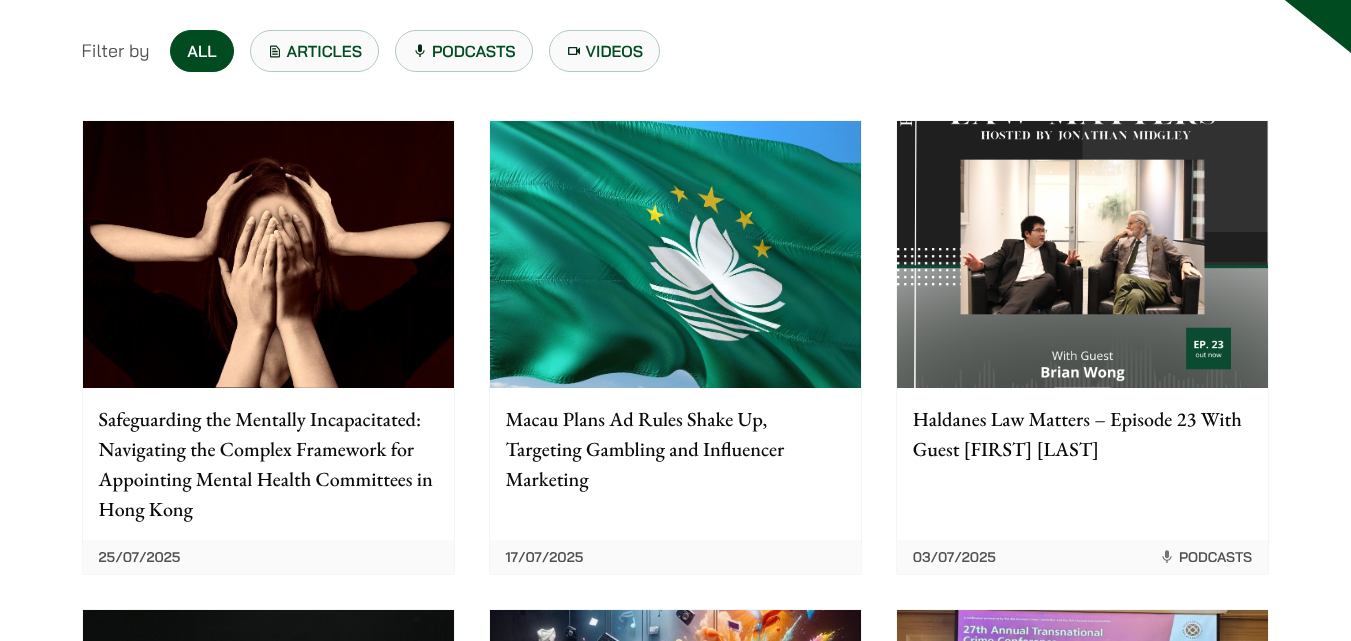scroll, scrollTop: 200, scrollLeft: 0, axis: vertical 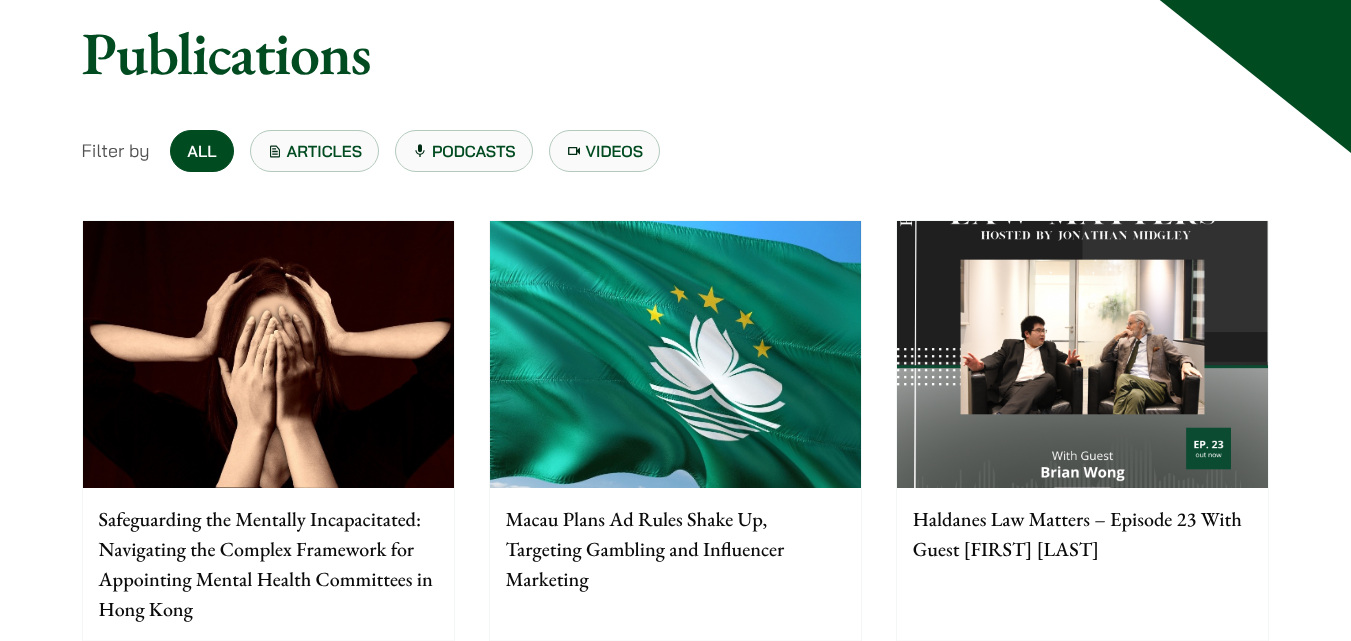 click on "Articles" at bounding box center [315, 151] 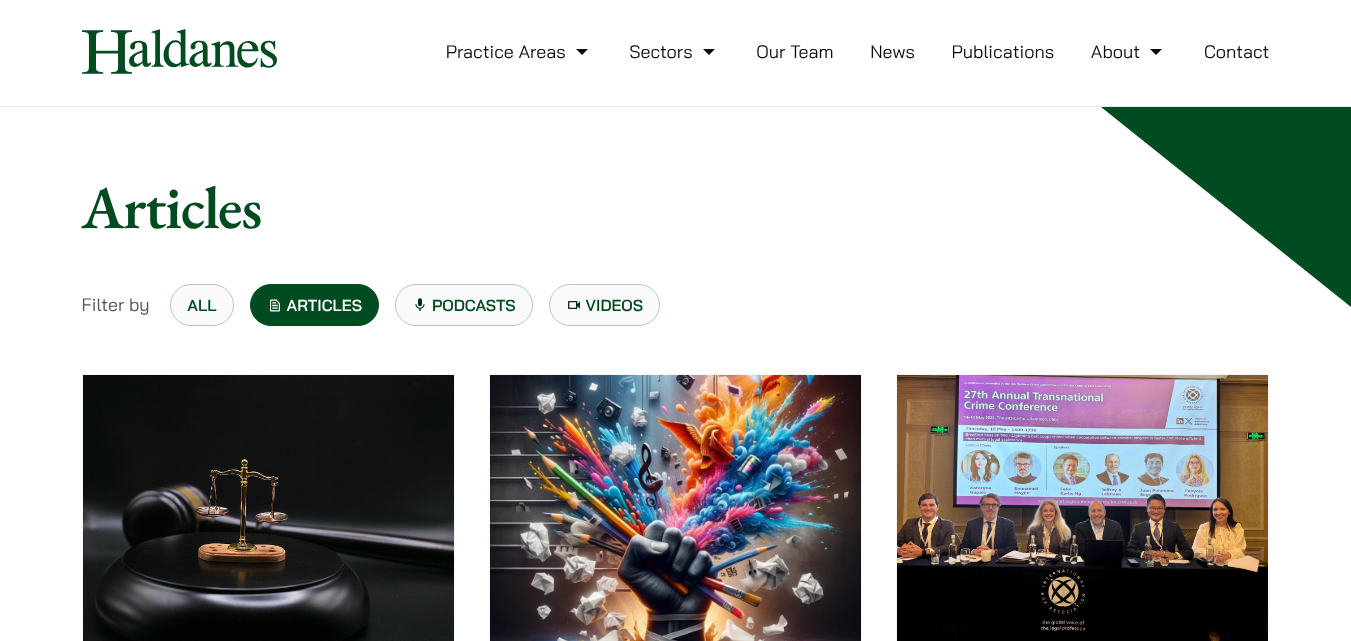 scroll, scrollTop: 0, scrollLeft: 0, axis: both 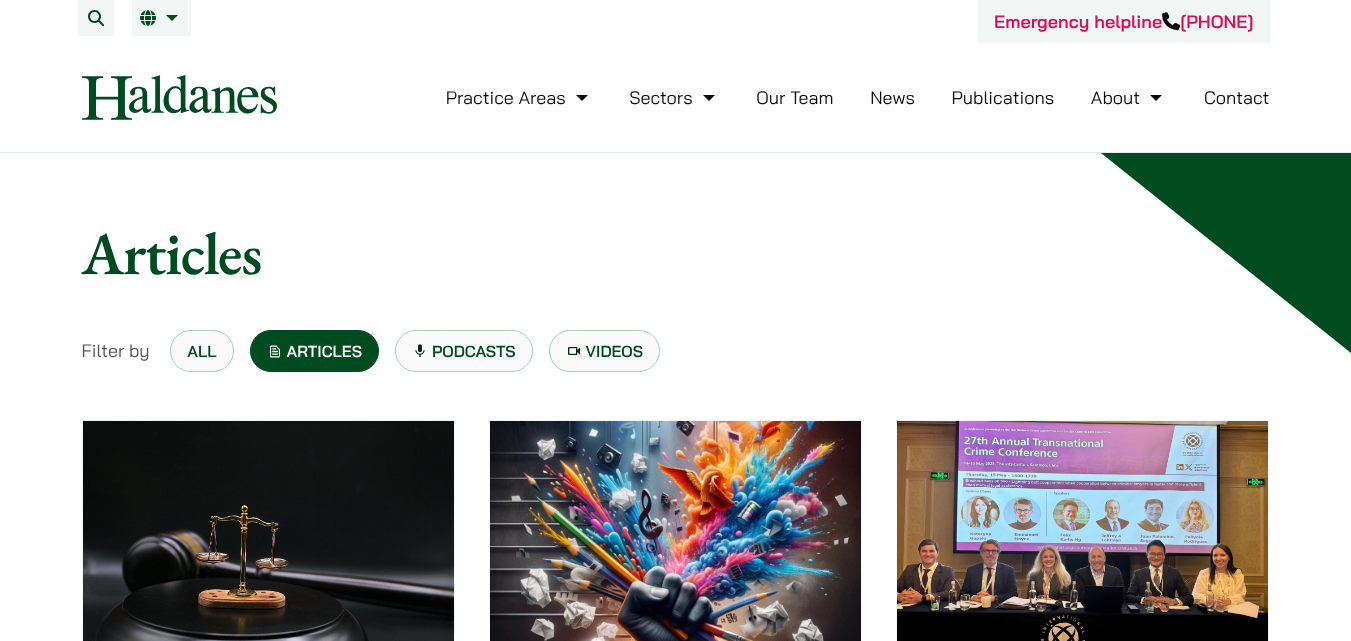 click on "Our Team" at bounding box center [794, 97] 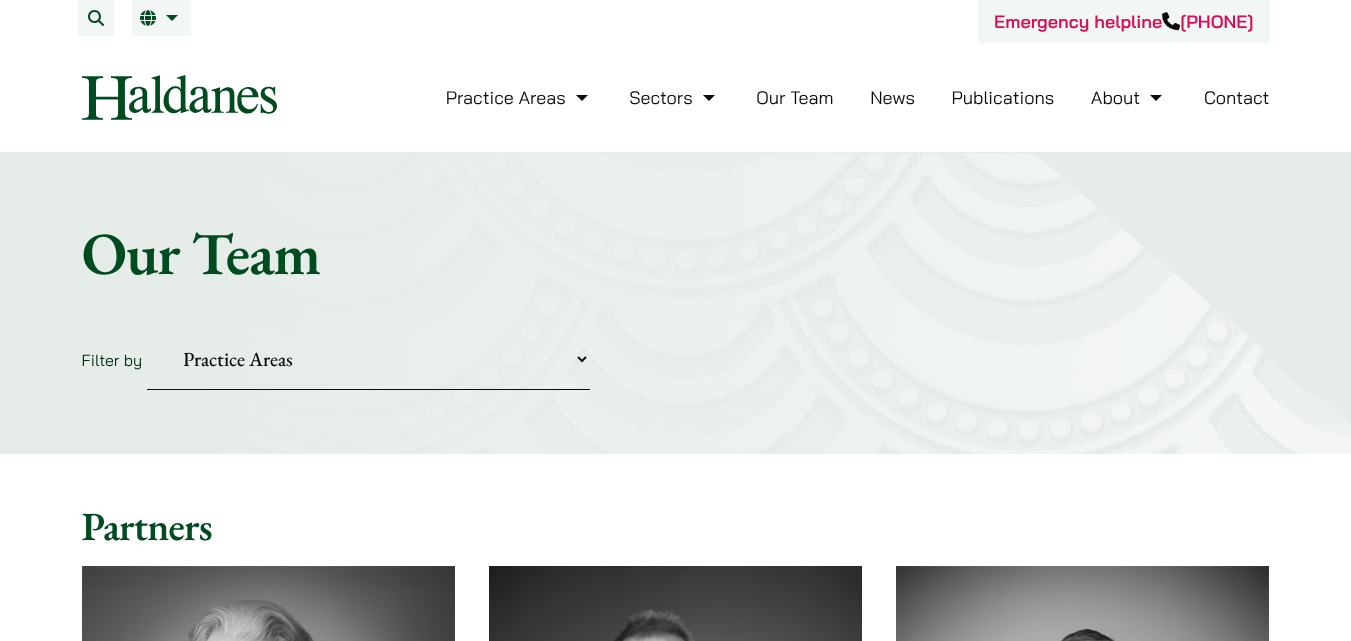 scroll, scrollTop: 0, scrollLeft: 0, axis: both 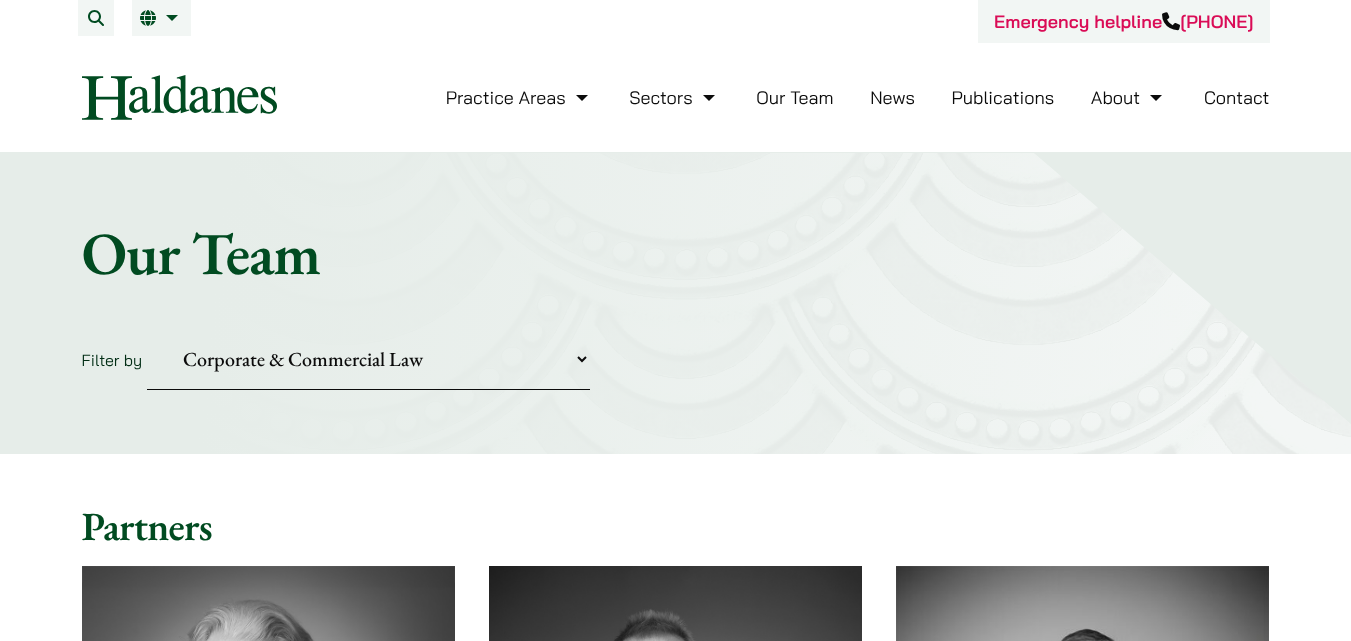 click on "Practice Areas
Antitrust and Competition
Civil Litigation & Dispute Resolution
Corporate & Commercial Law
Criminal Defence
Fraud and Asset Tracing
Intellectual Property
Matrimonial & Family Law
Media, Entertainment & Sports Law
Private Client
Property & Conveyancing
Securities, Regulatory & Disciplinary Matters
Wills and Probate" at bounding box center [368, 359] 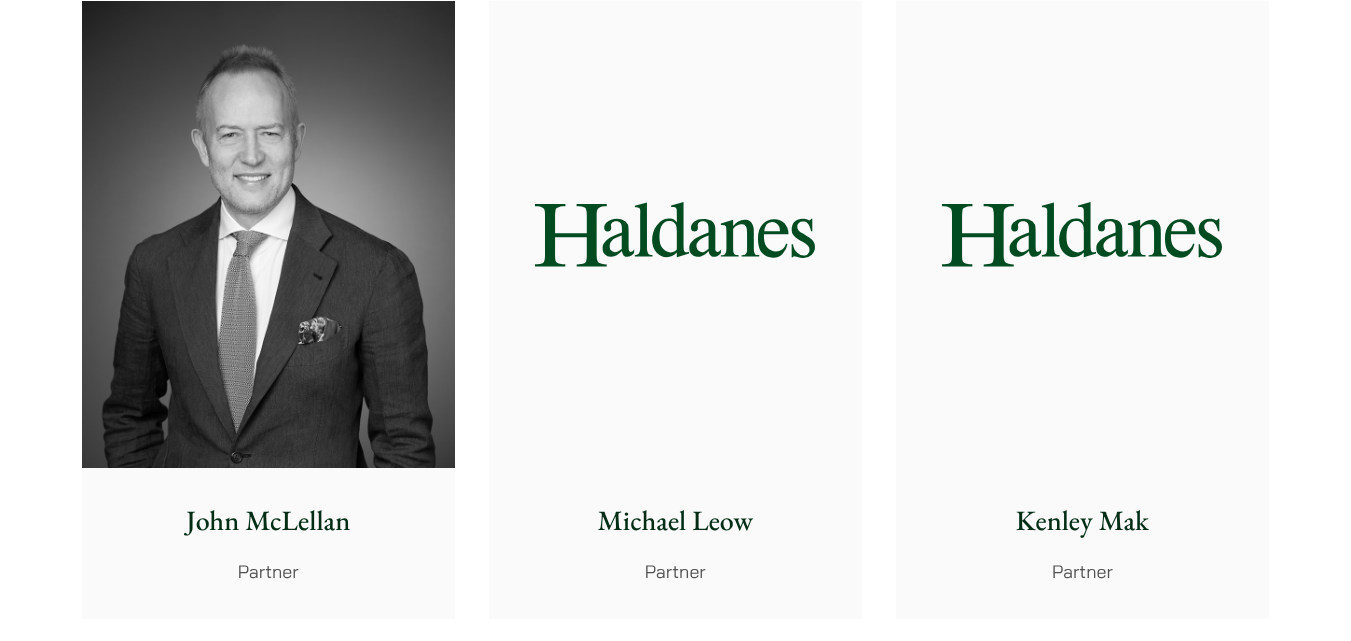 scroll, scrollTop: 600, scrollLeft: 0, axis: vertical 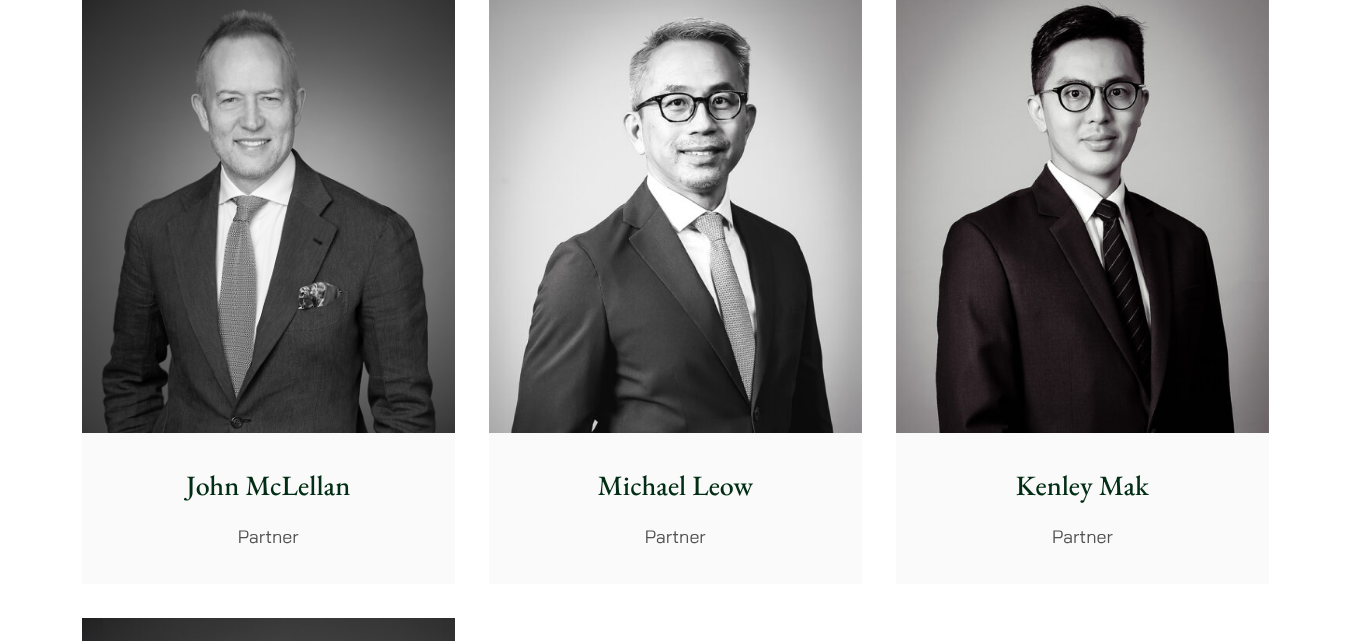 click at bounding box center (1082, 199) 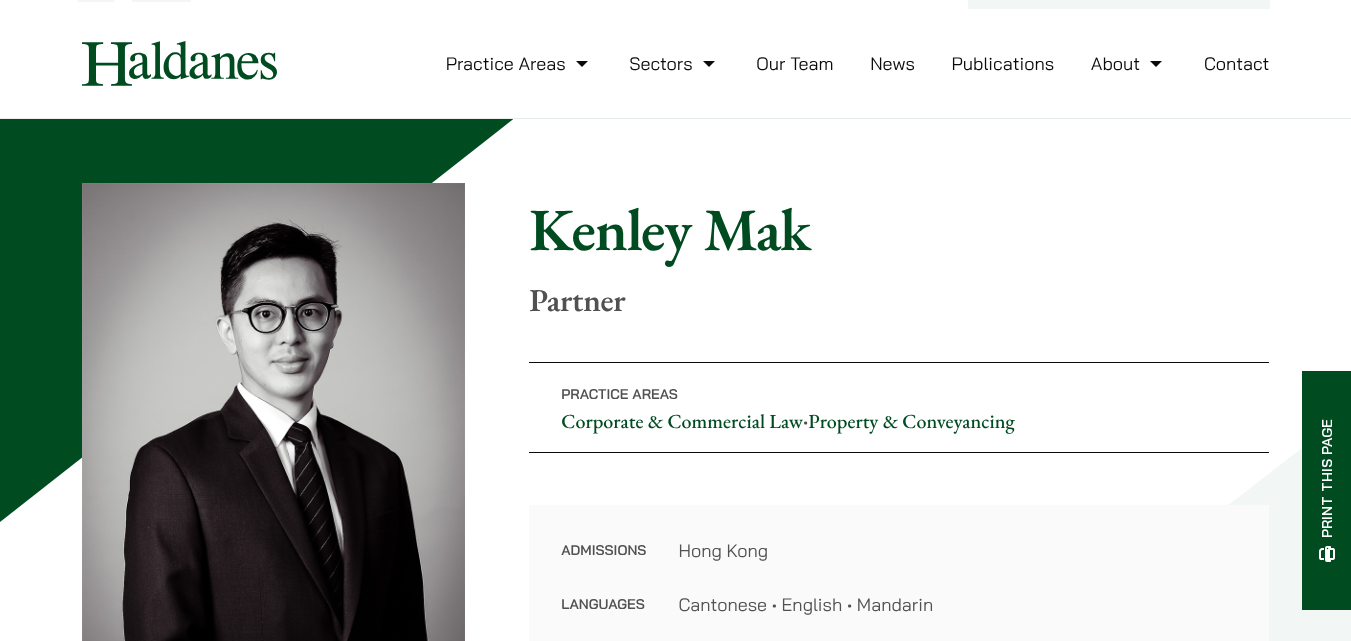 scroll, scrollTop: 0, scrollLeft: 0, axis: both 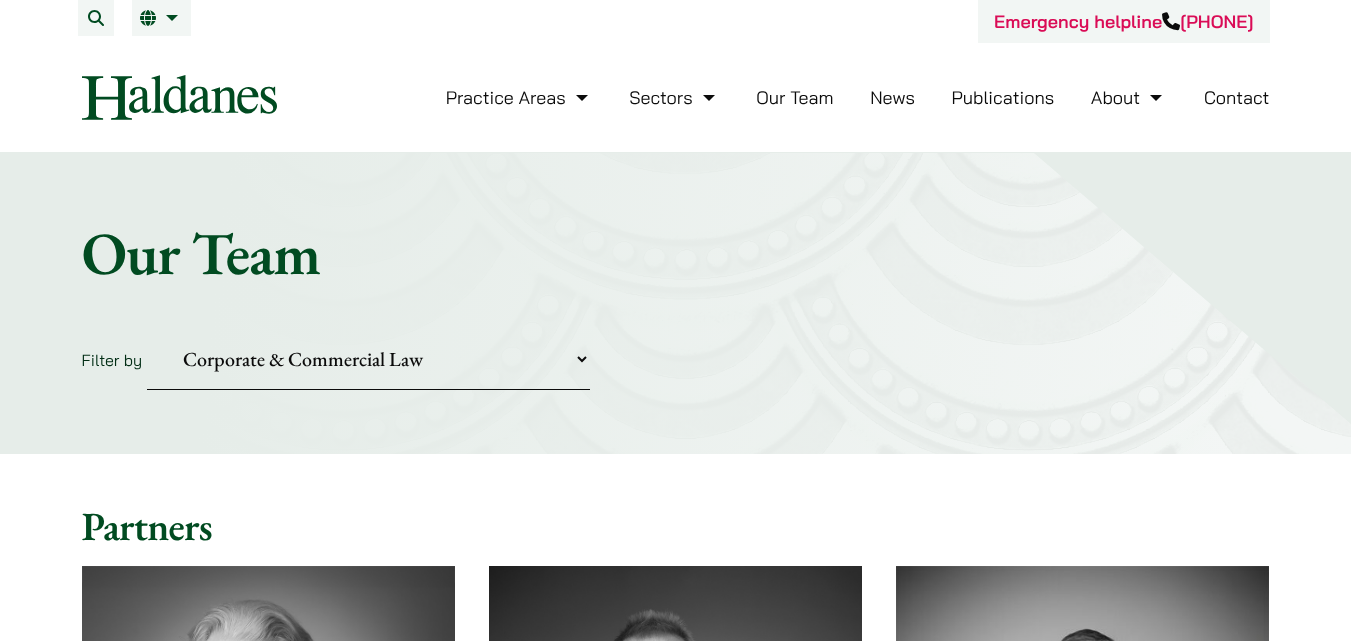 select on "corporate-commercial" 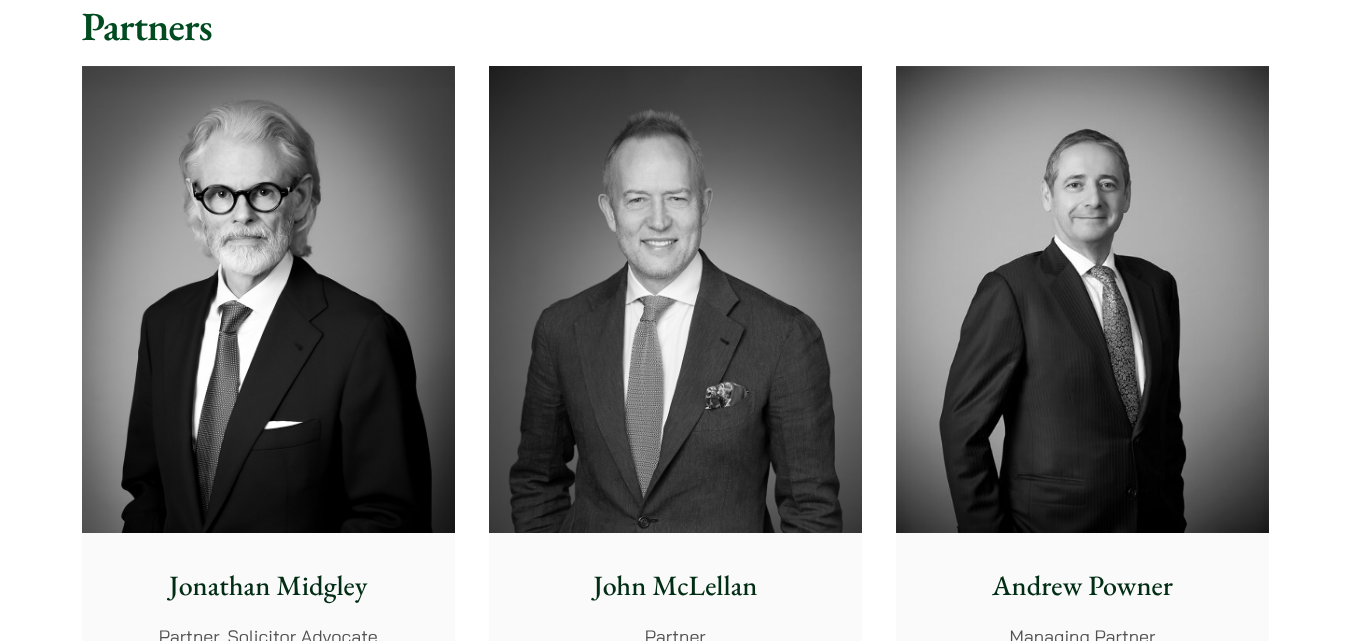 scroll, scrollTop: 0, scrollLeft: 0, axis: both 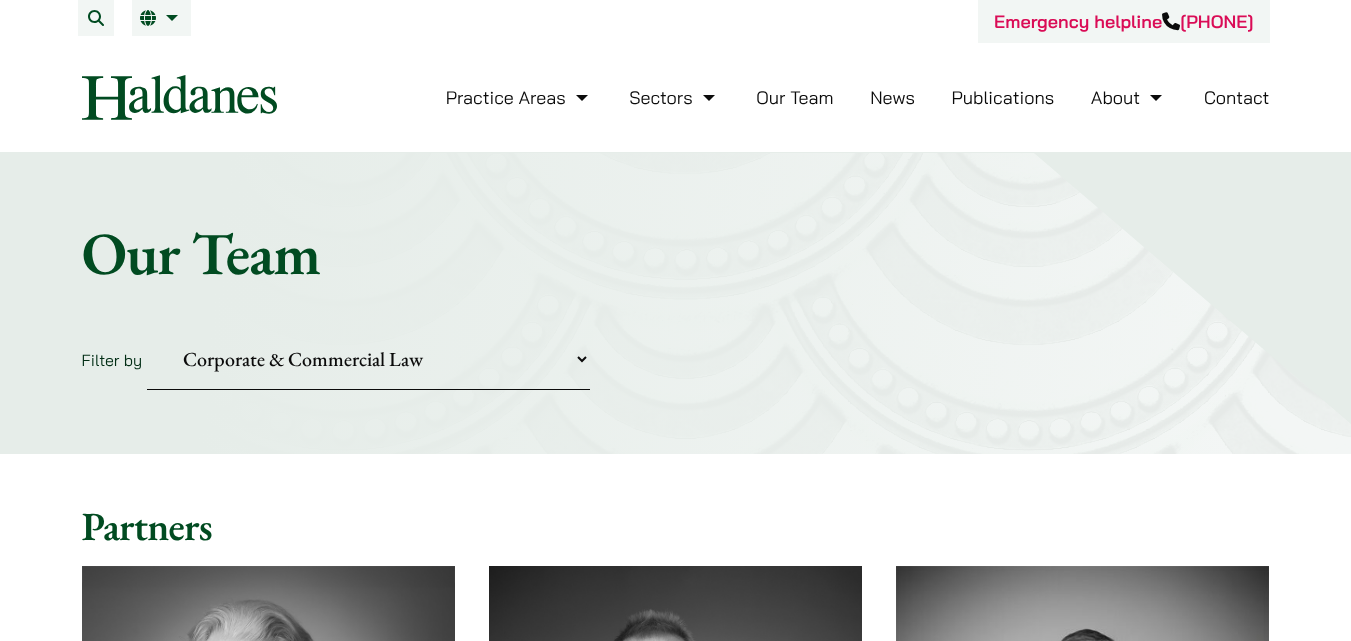 click on "Our Team" at bounding box center (794, 97) 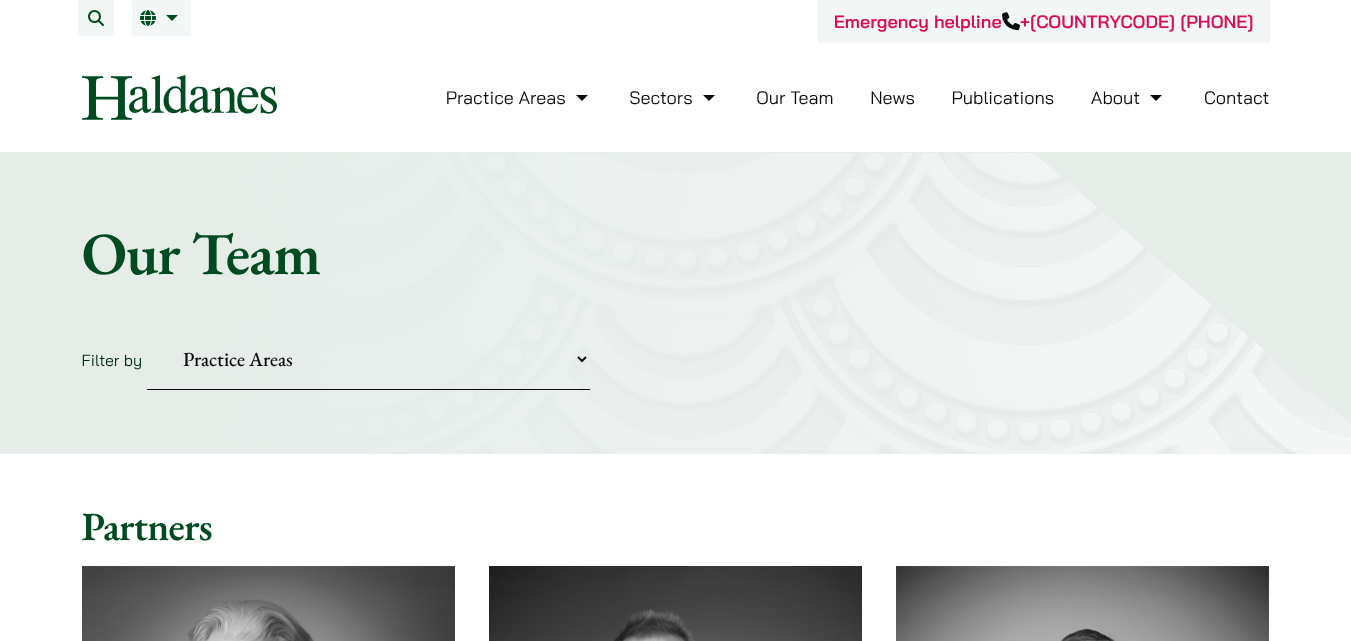 scroll, scrollTop: 0, scrollLeft: 0, axis: both 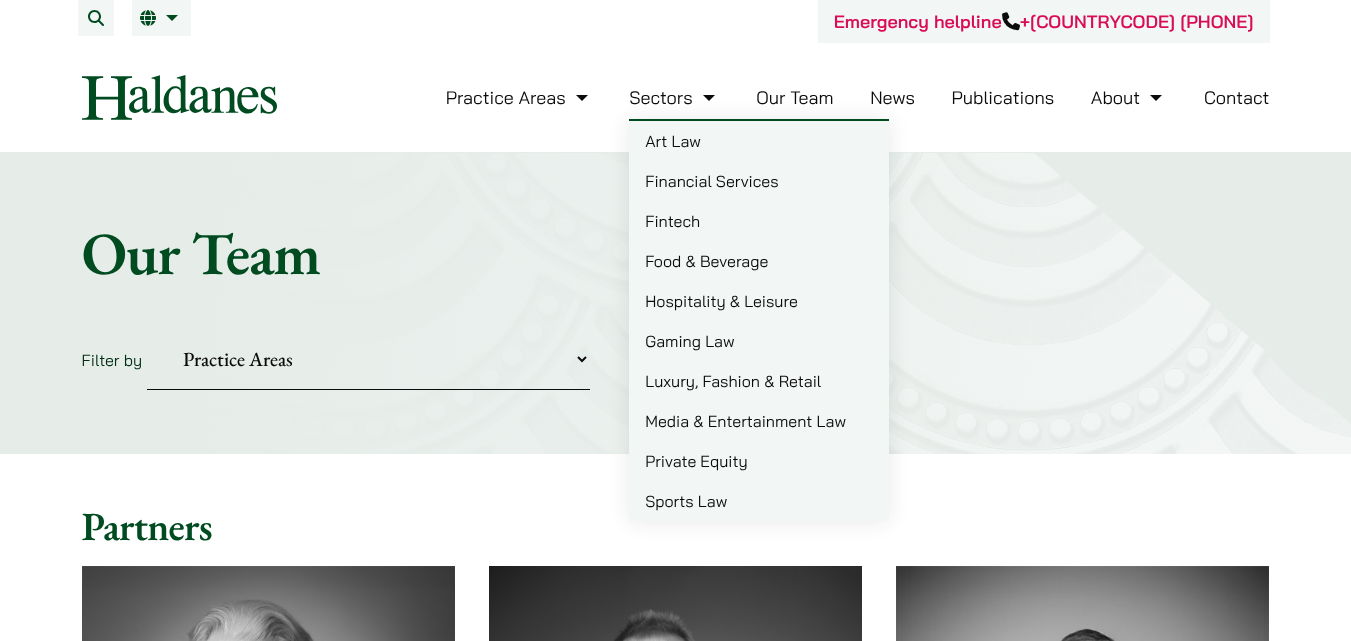 click on "Practice Areas
Antitrust and Competition
Civil Litigation & Dispute Resolution
Corporate & Commercial Law
Criminal Defence
Fraud and Asset Tracing
Intellectual Property
Matrimonial & Family Law
Media, Entertainment & Sports Law
Private Client
Property & Conveyancing
Securities, Regulatory & Disciplinary Matters
Wills and Probate" at bounding box center (368, 359) 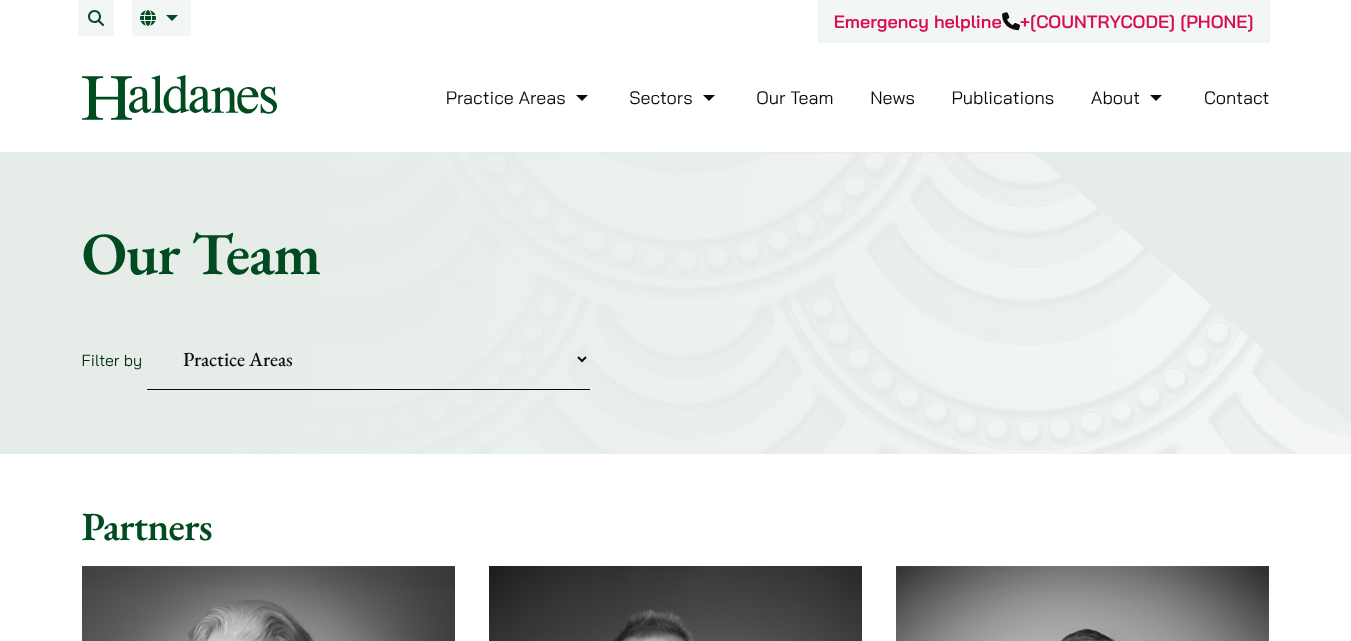 select on "corporate-commercial" 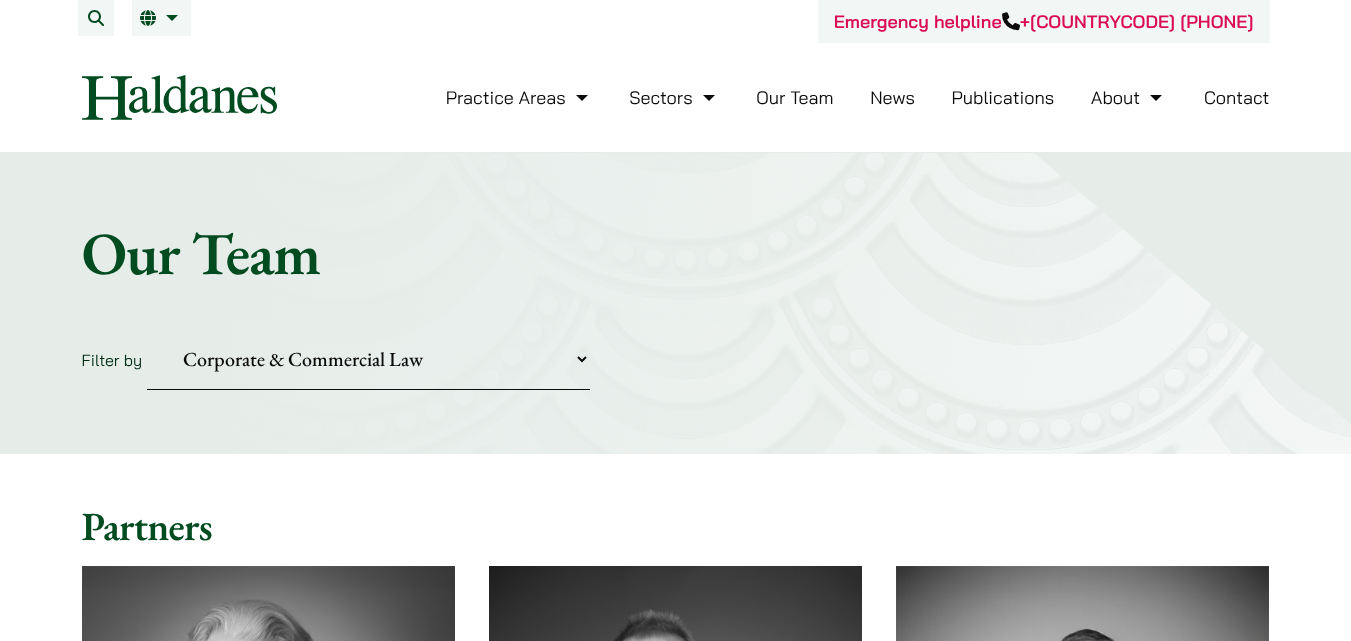 click on "Practice Areas
Antitrust and Competition
Civil Litigation & Dispute Resolution
Corporate & Commercial Law
Criminal Defence
Fraud and Asset Tracing
Intellectual Property
Matrimonial & Family Law
Media, Entertainment & Sports Law
Private Client
Property & Conveyancing
Securities, Regulatory & Disciplinary Matters
Wills and Probate" at bounding box center [368, 359] 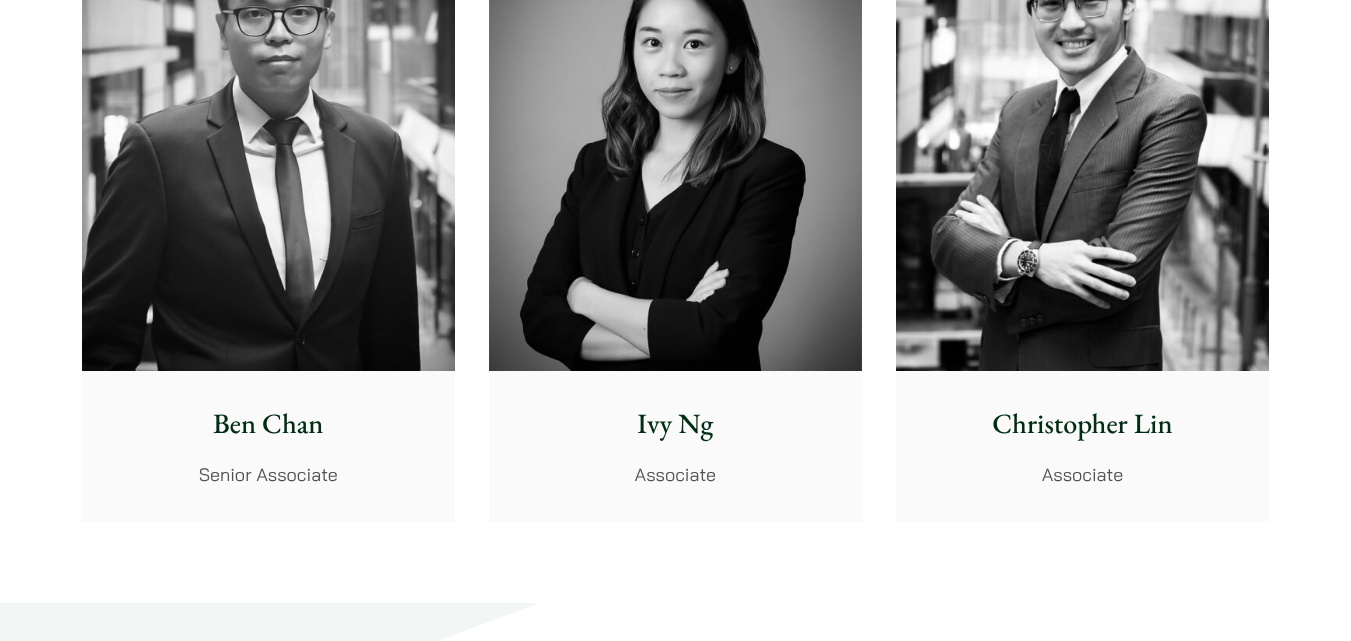 scroll, scrollTop: 2100, scrollLeft: 0, axis: vertical 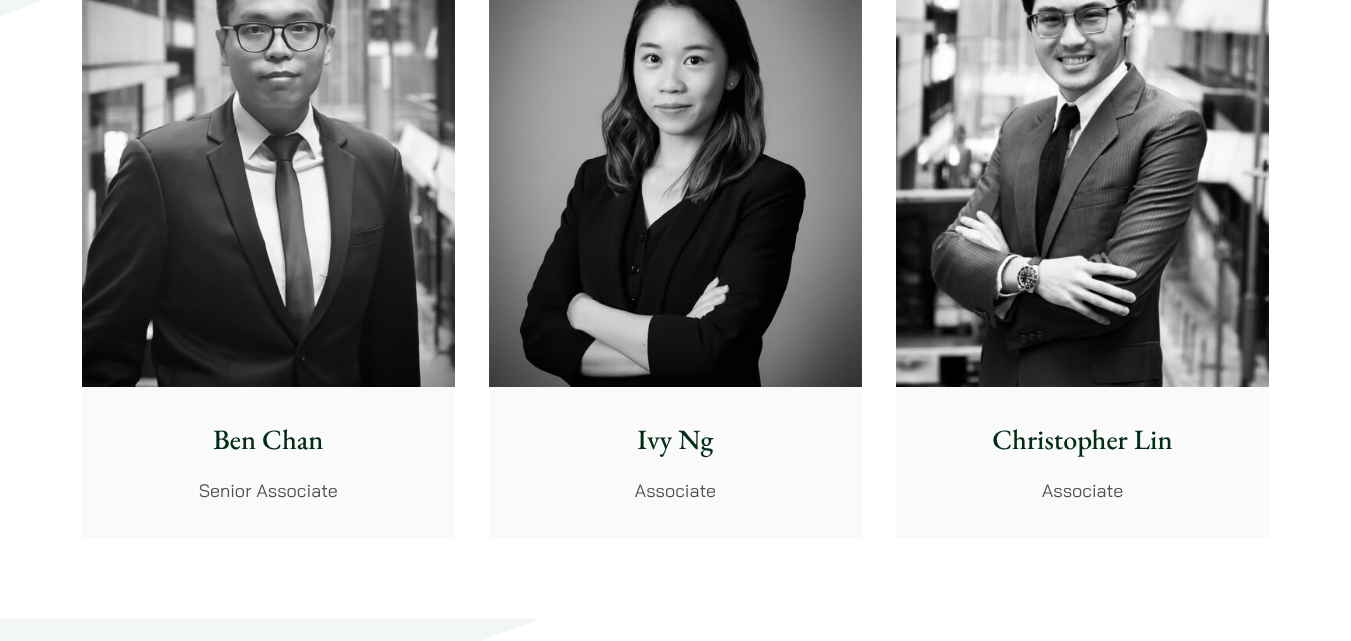 click at bounding box center [675, 153] 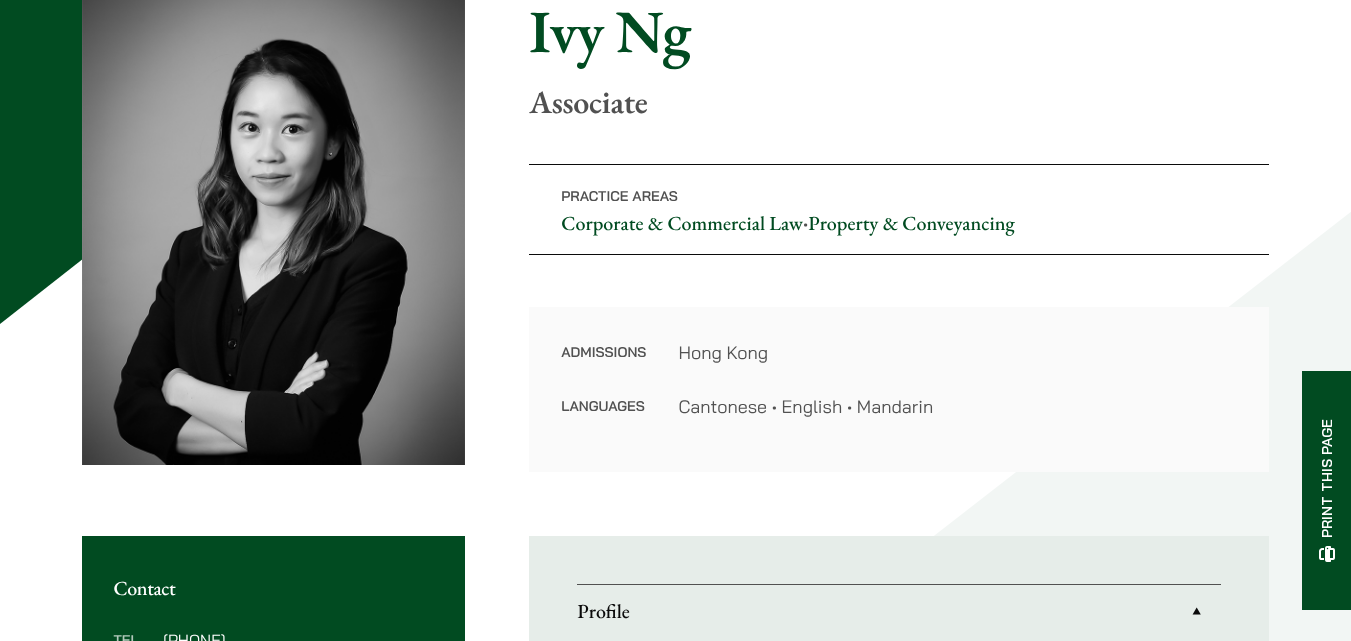 scroll, scrollTop: 200, scrollLeft: 0, axis: vertical 